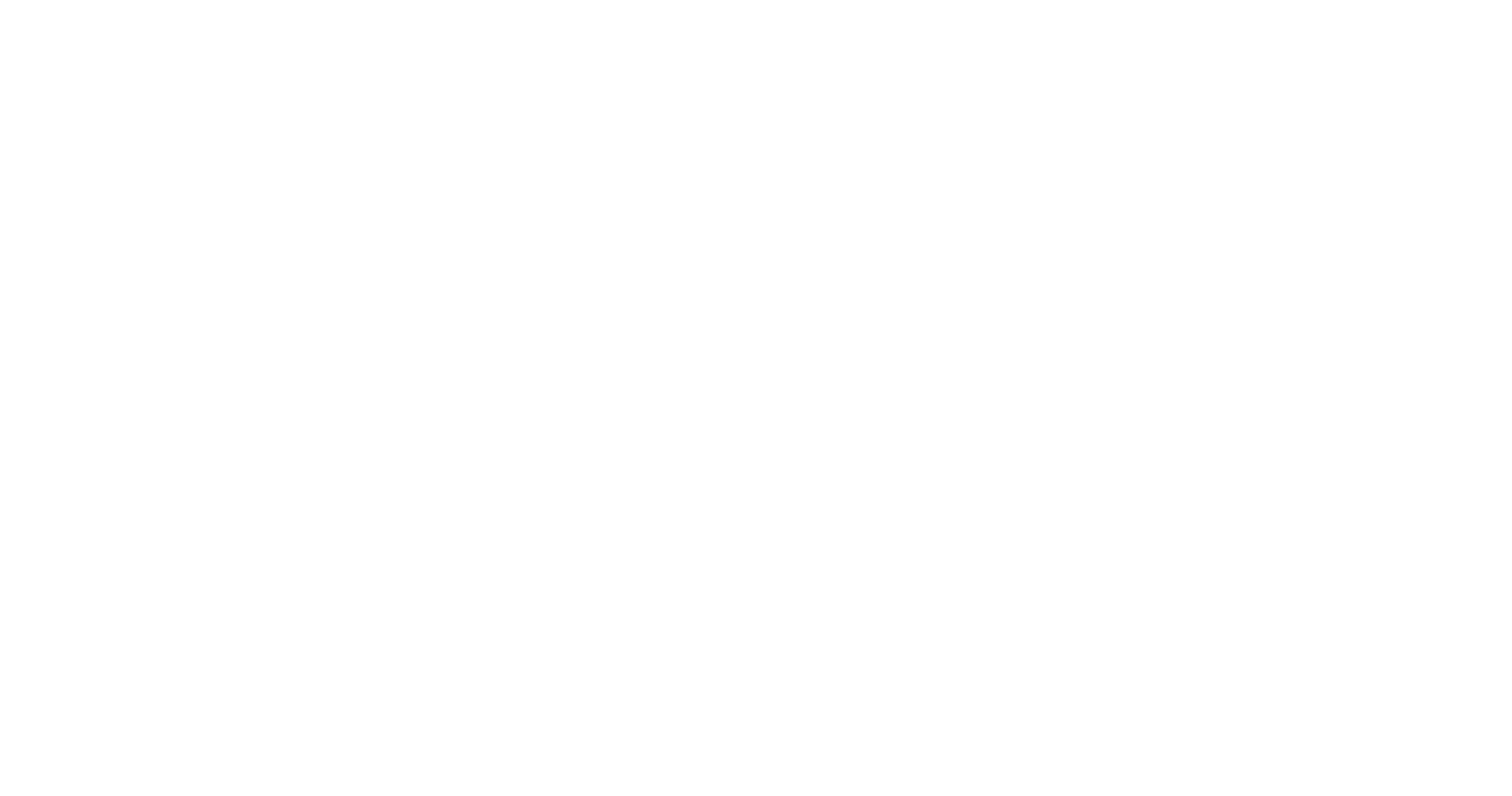 scroll, scrollTop: 0, scrollLeft: 0, axis: both 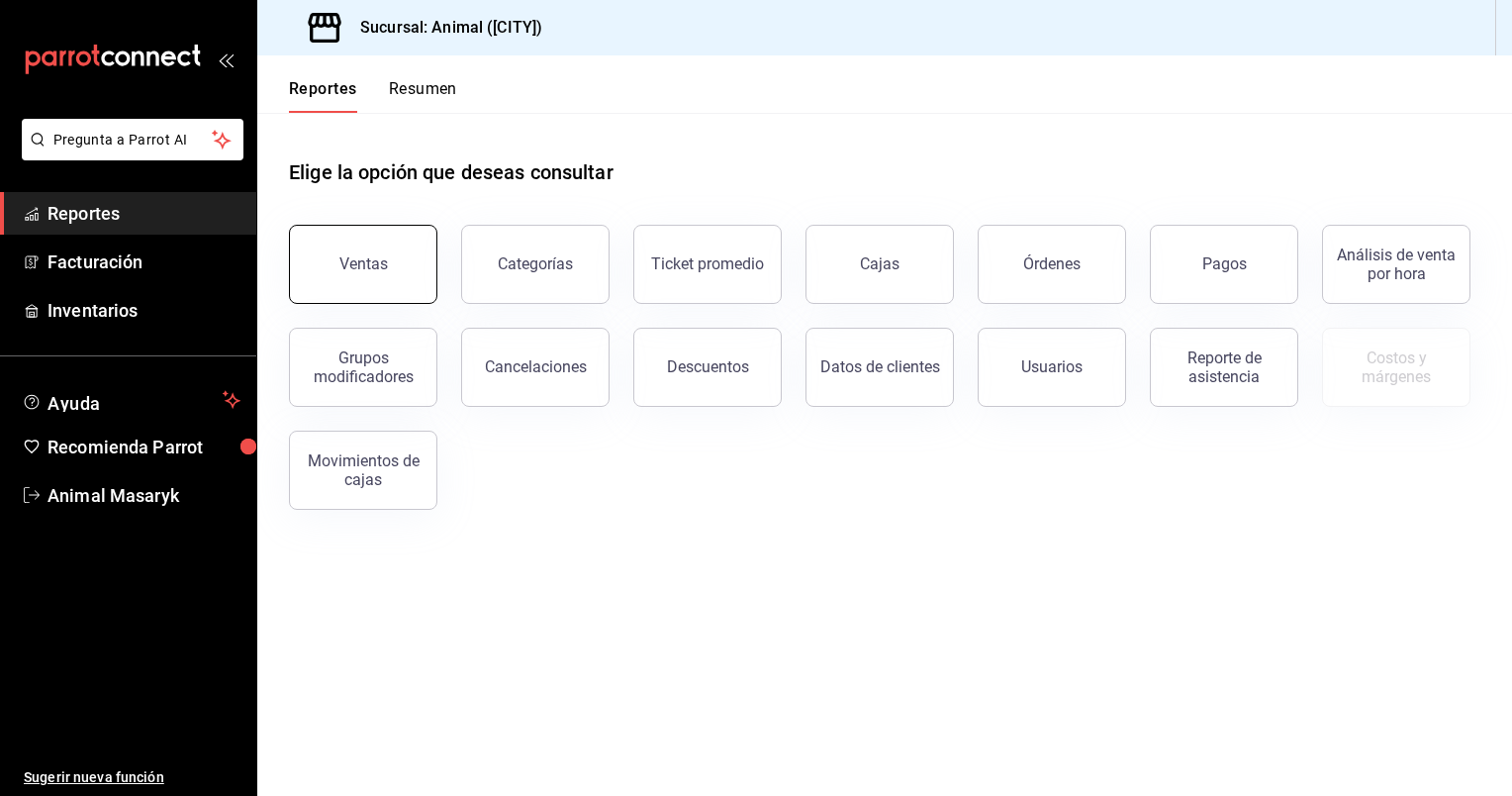 click on "Ventas" at bounding box center (363, 264) 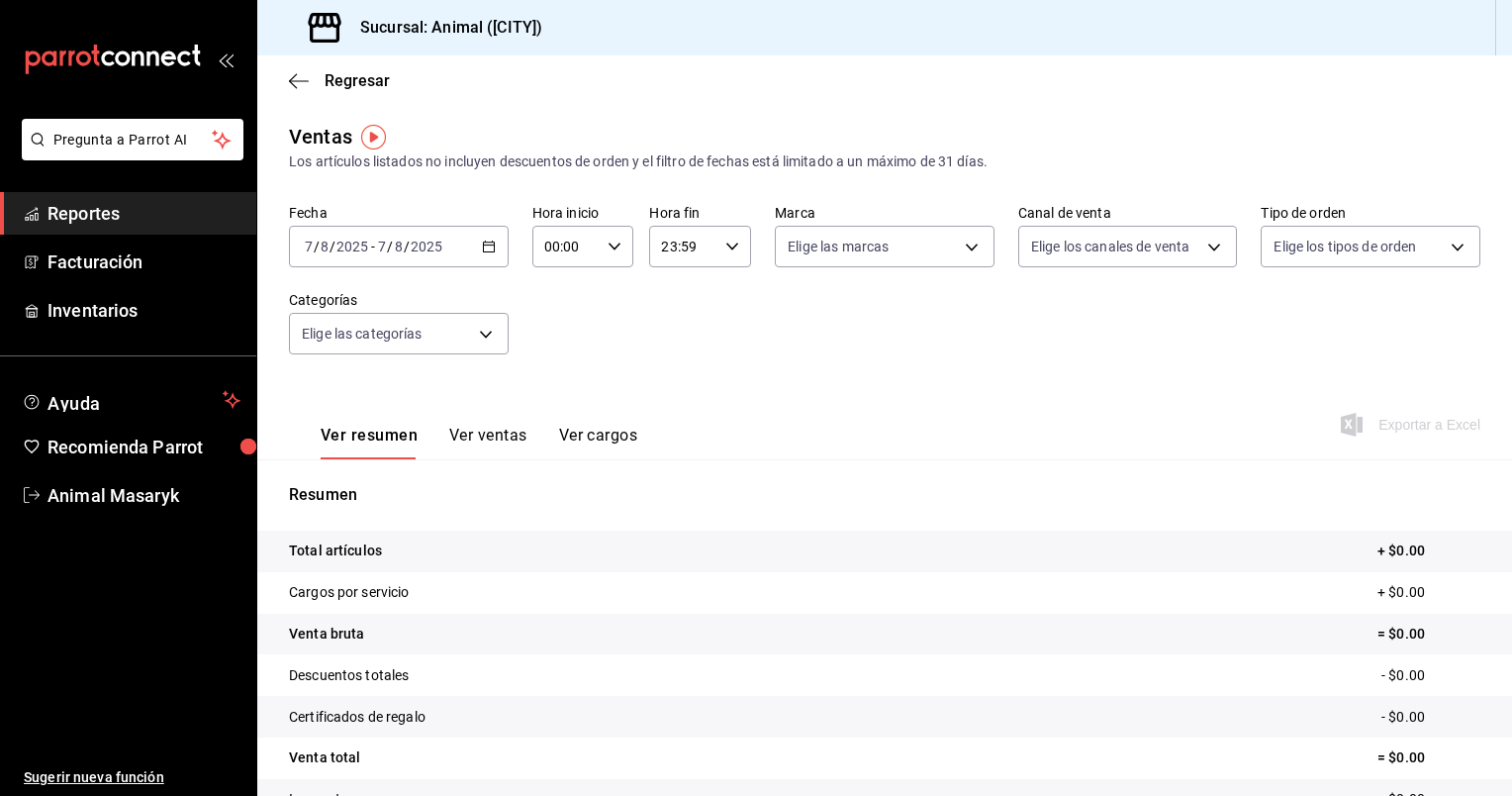 click 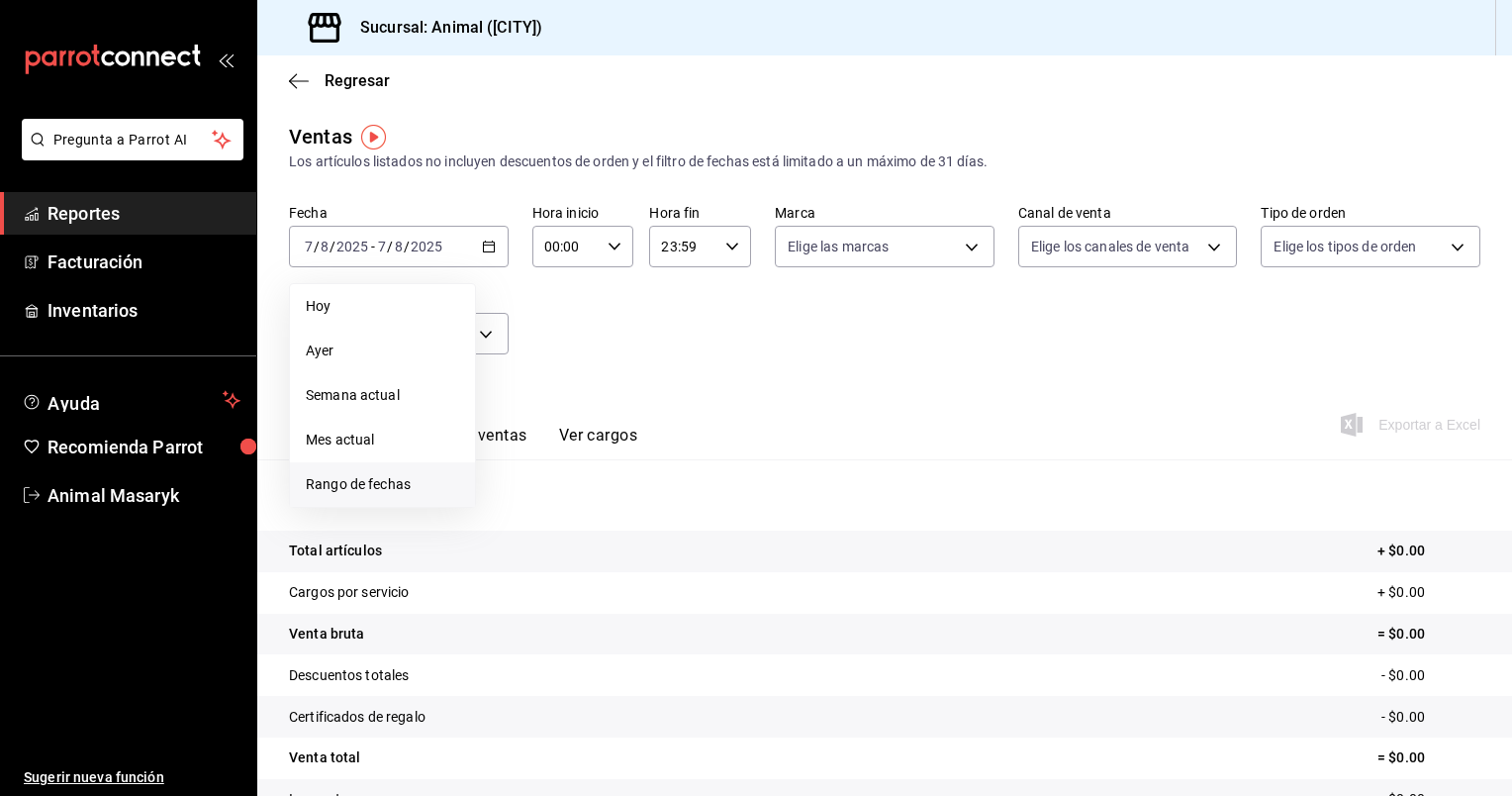click on "Rango de fechas" at bounding box center [382, 484] 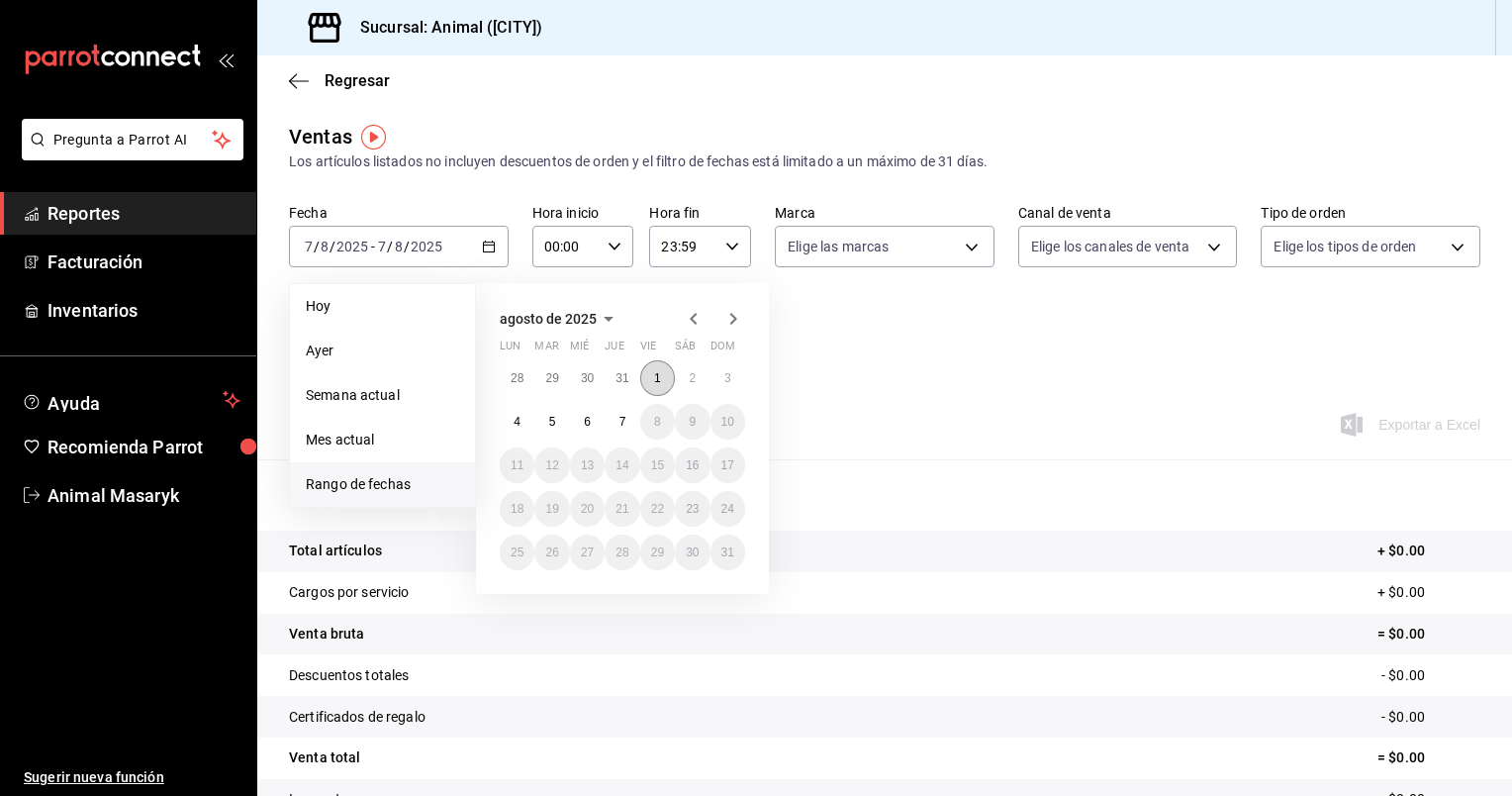 click on "1" at bounding box center (657, 378) 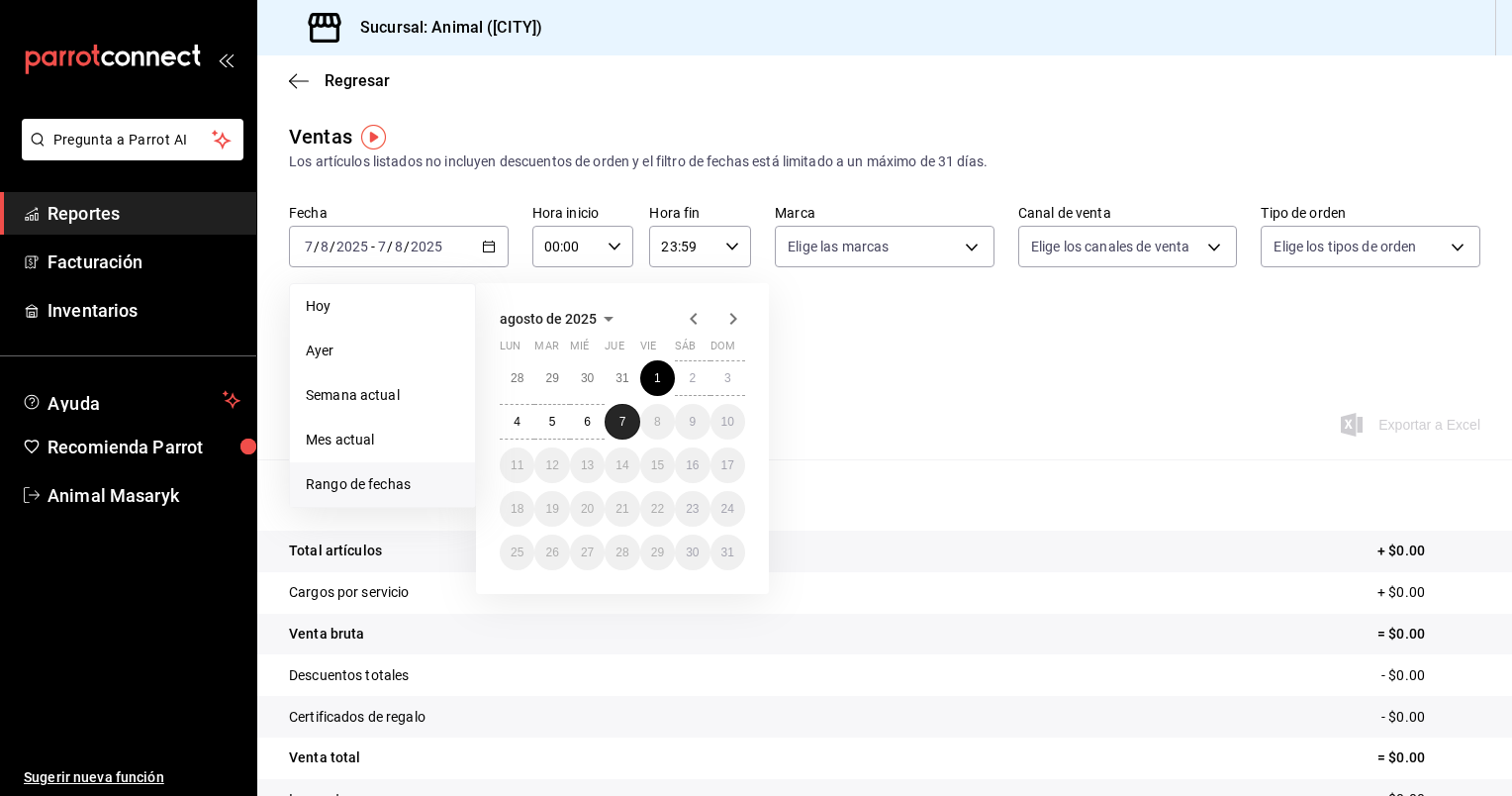click on "7" at bounding box center (621, 422) 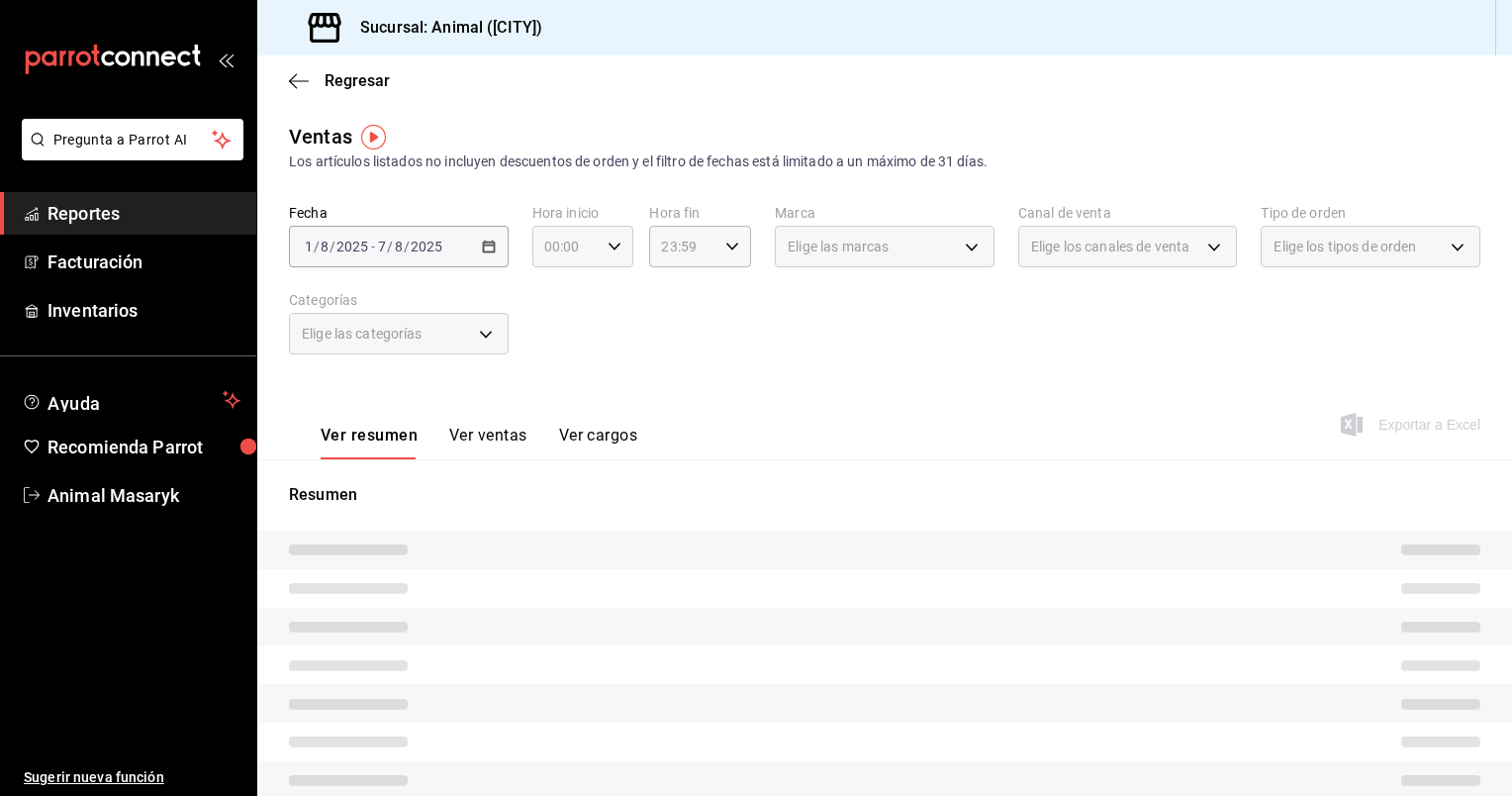 click 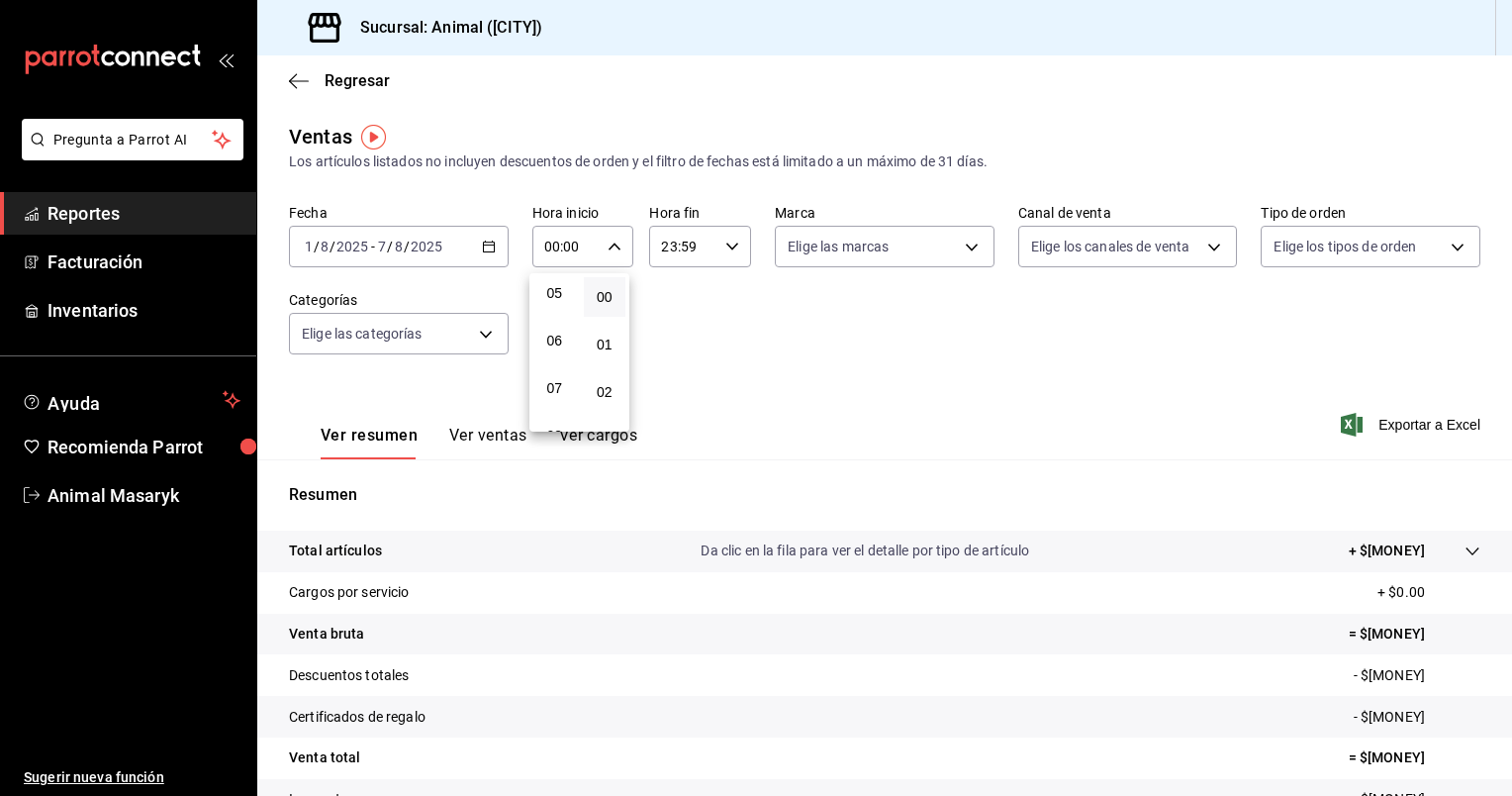 scroll, scrollTop: 244, scrollLeft: 0, axis: vertical 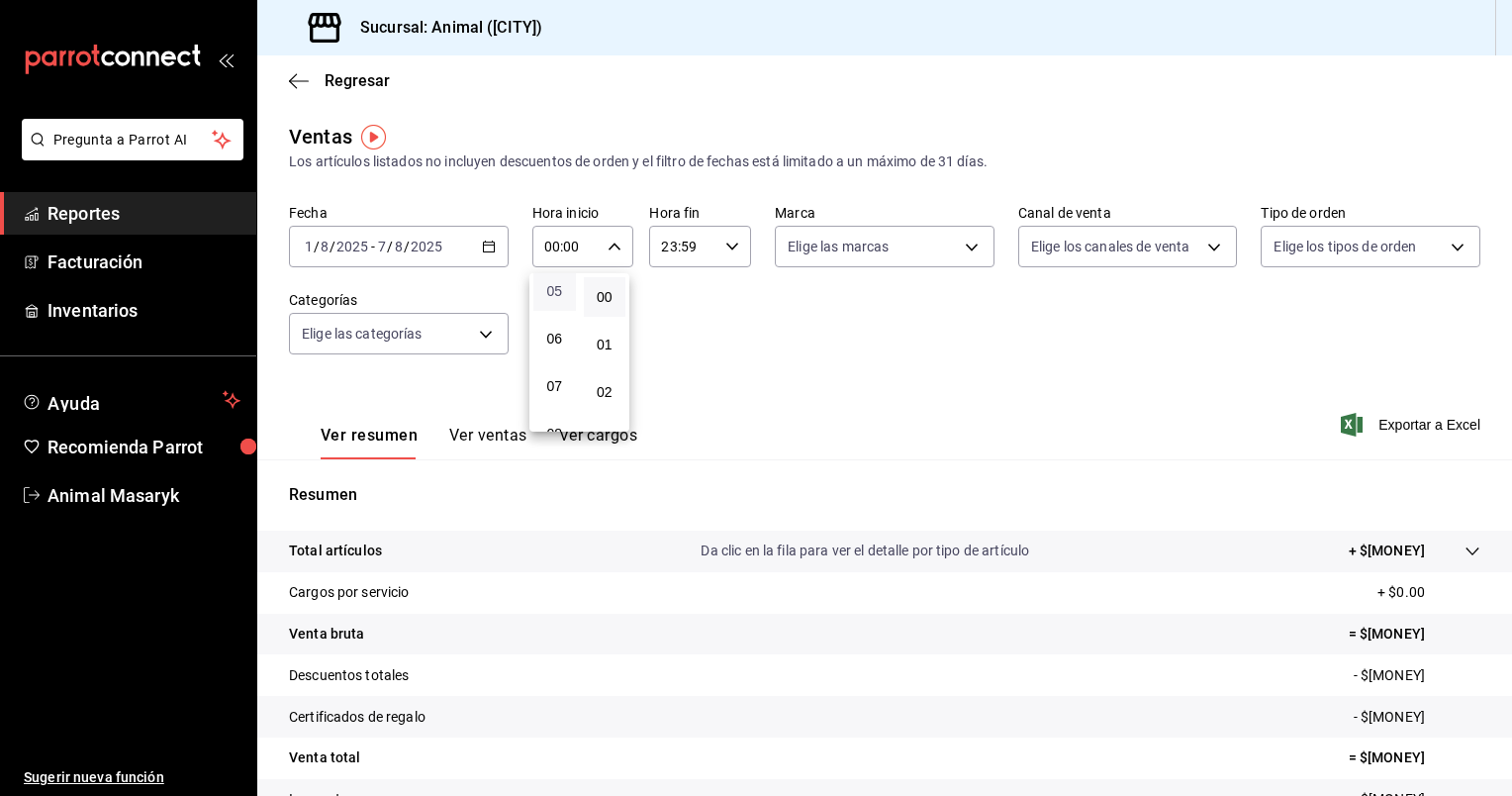 click on "05" at bounding box center [554, 291] 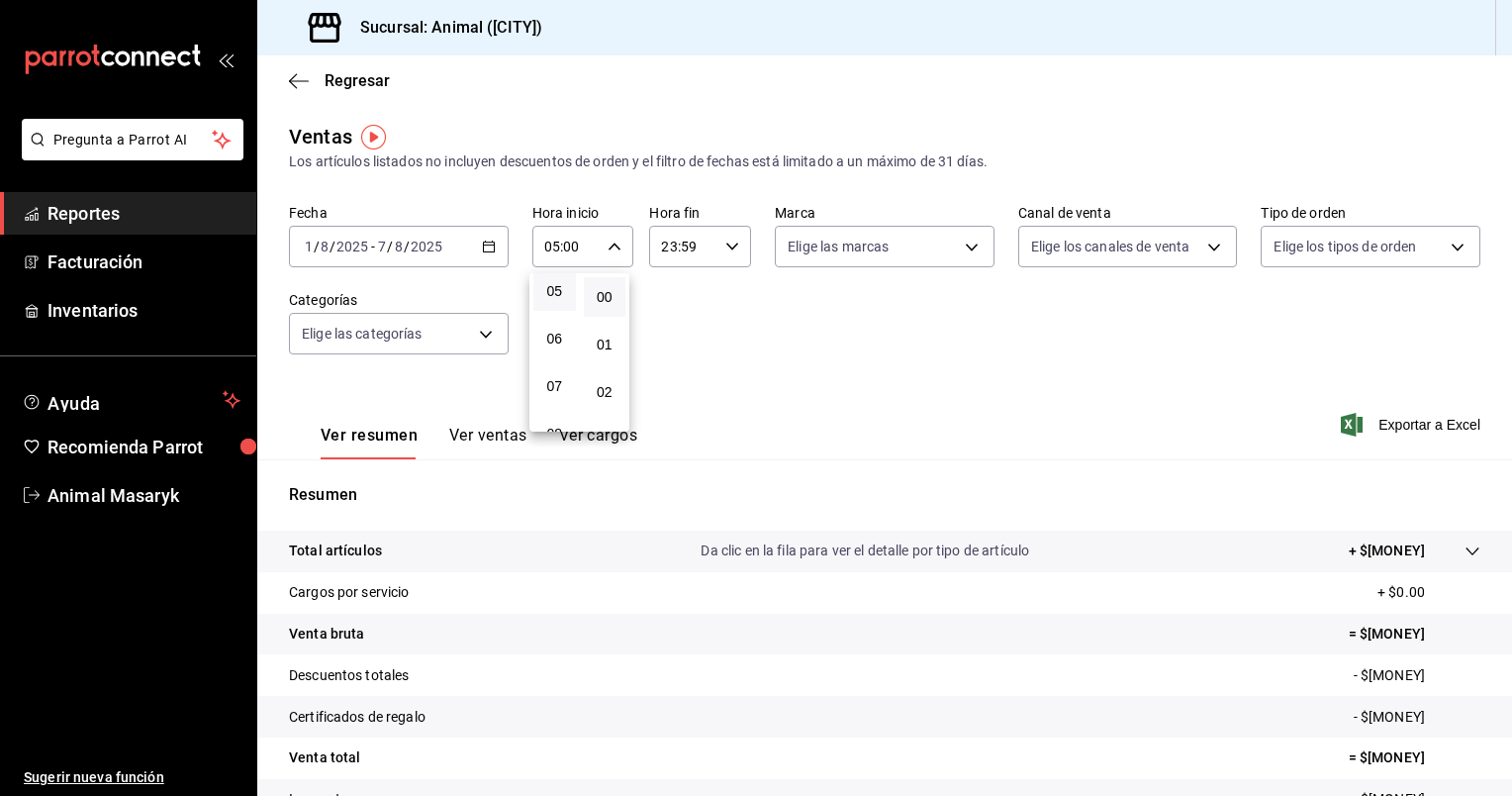 click at bounding box center (756, 398) 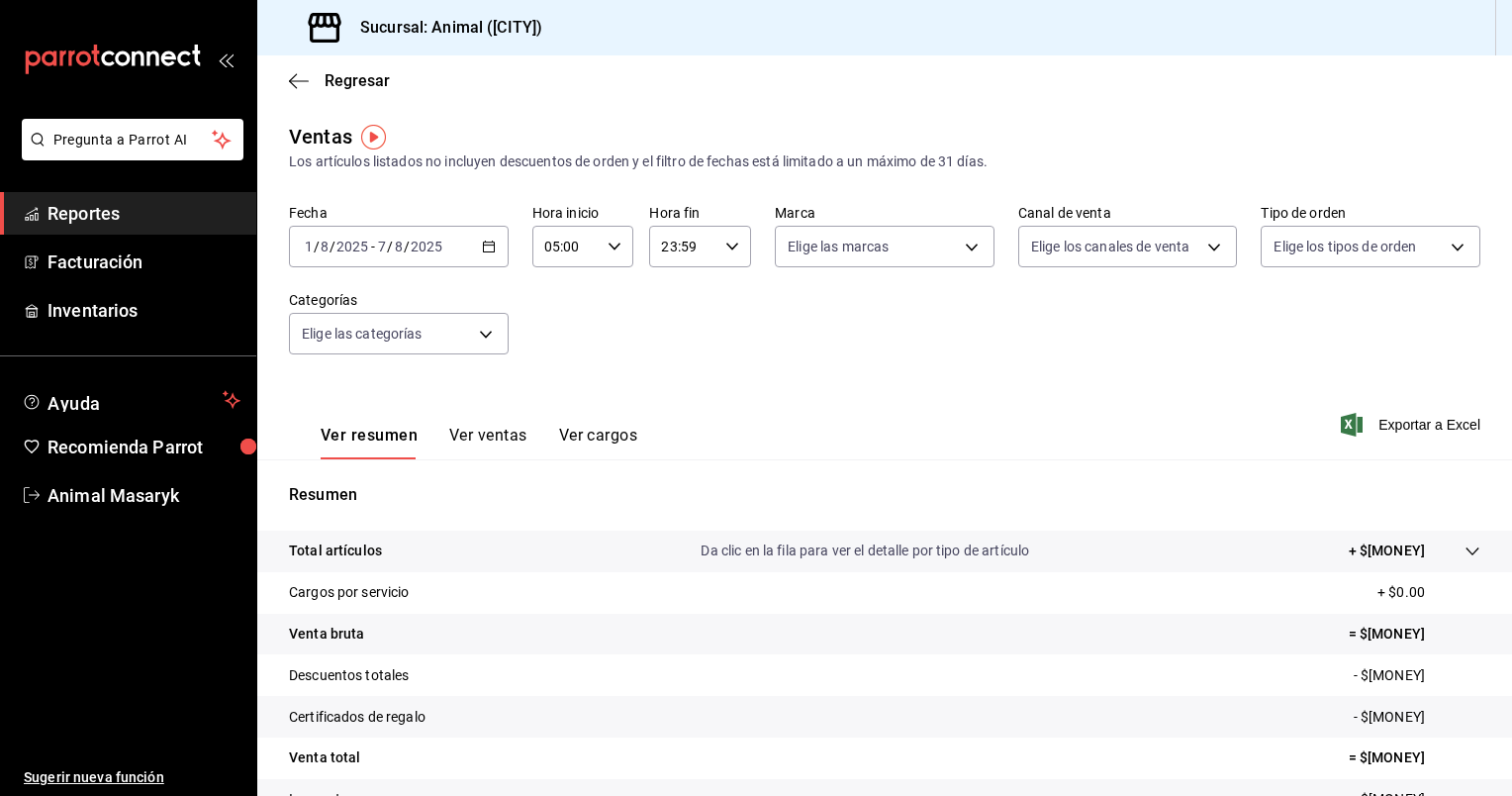 click on "23:59 Hora fin" at bounding box center (700, 247) 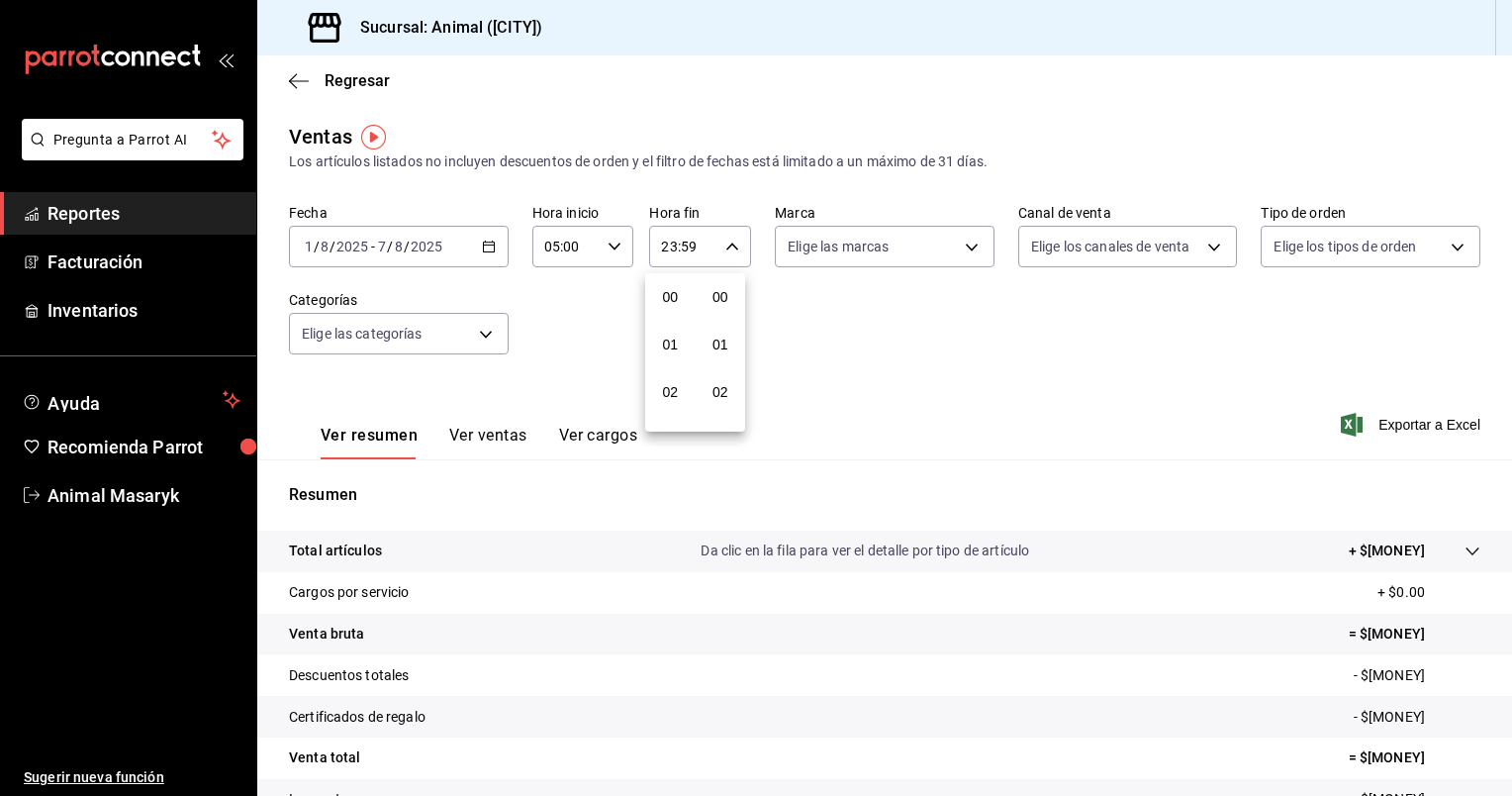 scroll, scrollTop: 1001, scrollLeft: 0, axis: vertical 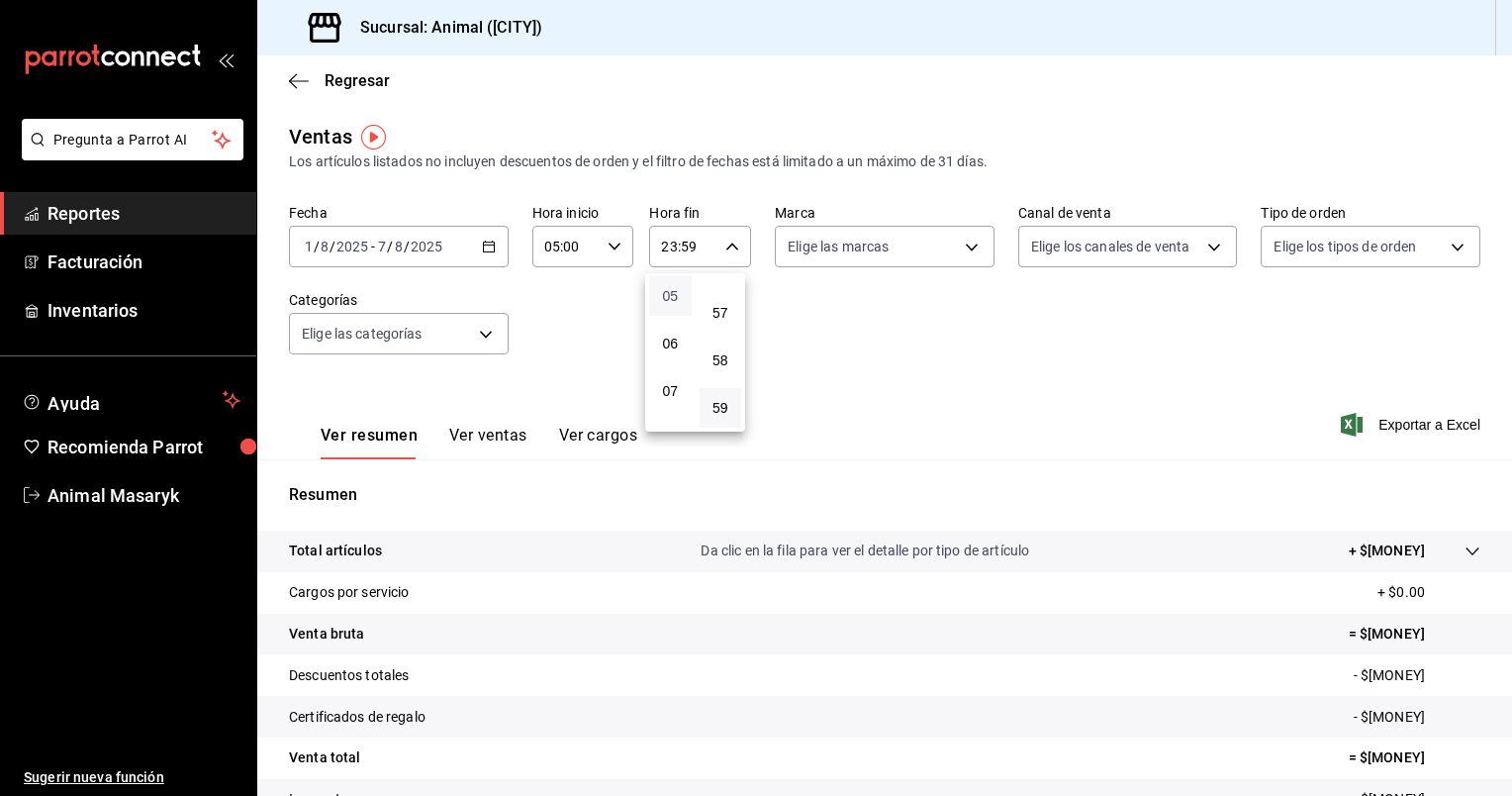 click on "05" at bounding box center (670, 296) 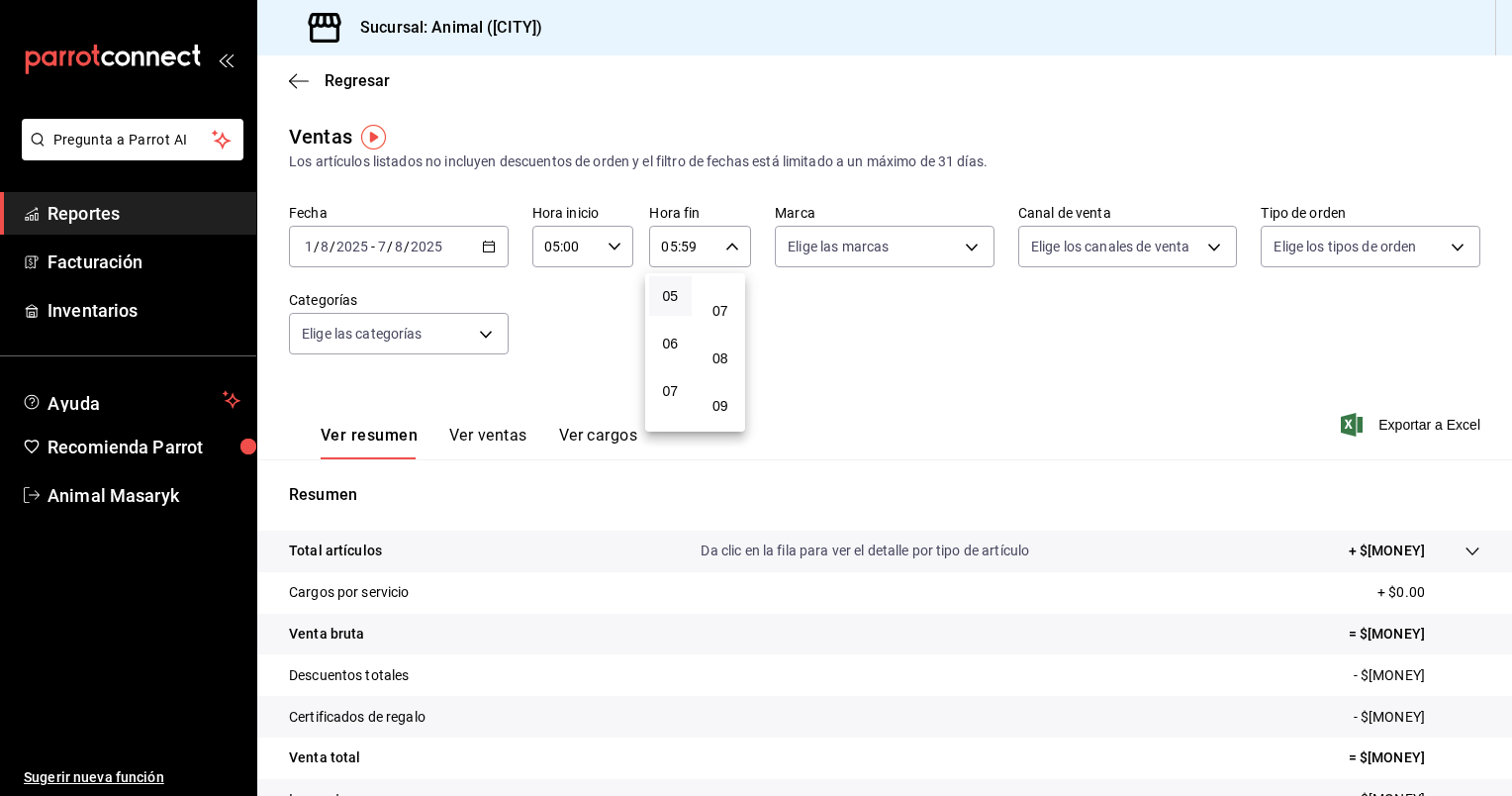 scroll, scrollTop: 0, scrollLeft: 0, axis: both 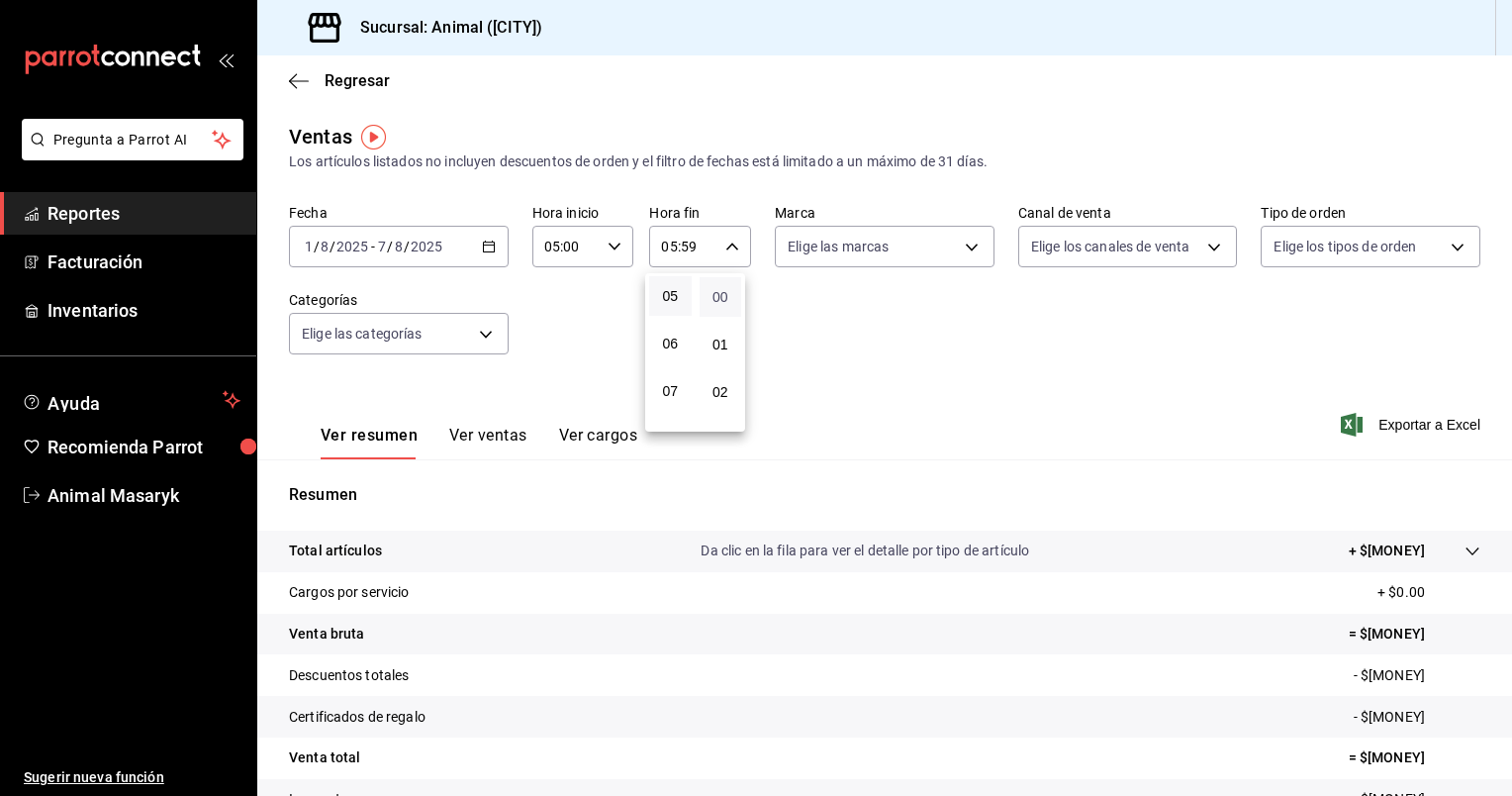 click on "00" at bounding box center (720, 297) 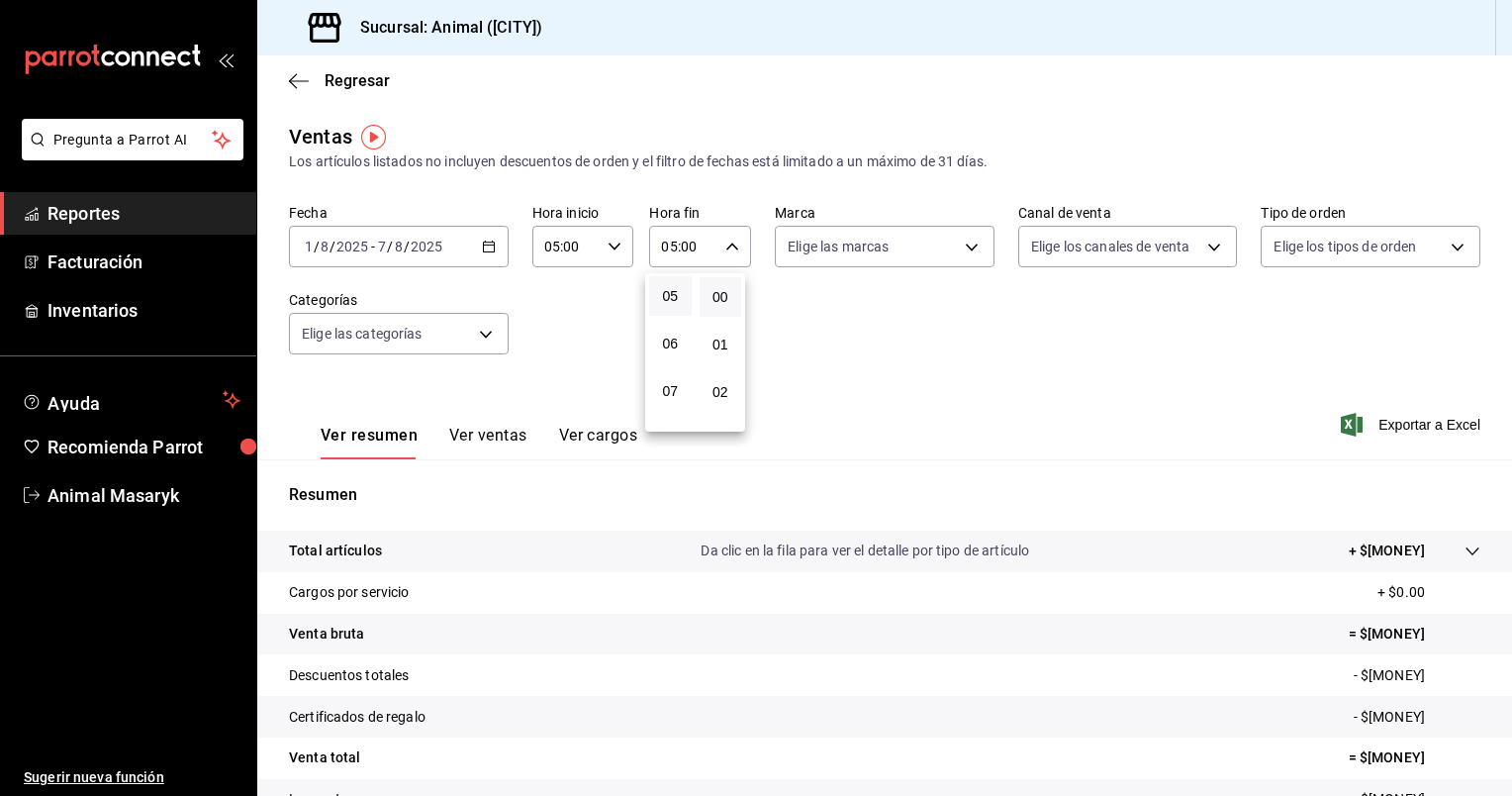 click at bounding box center [756, 398] 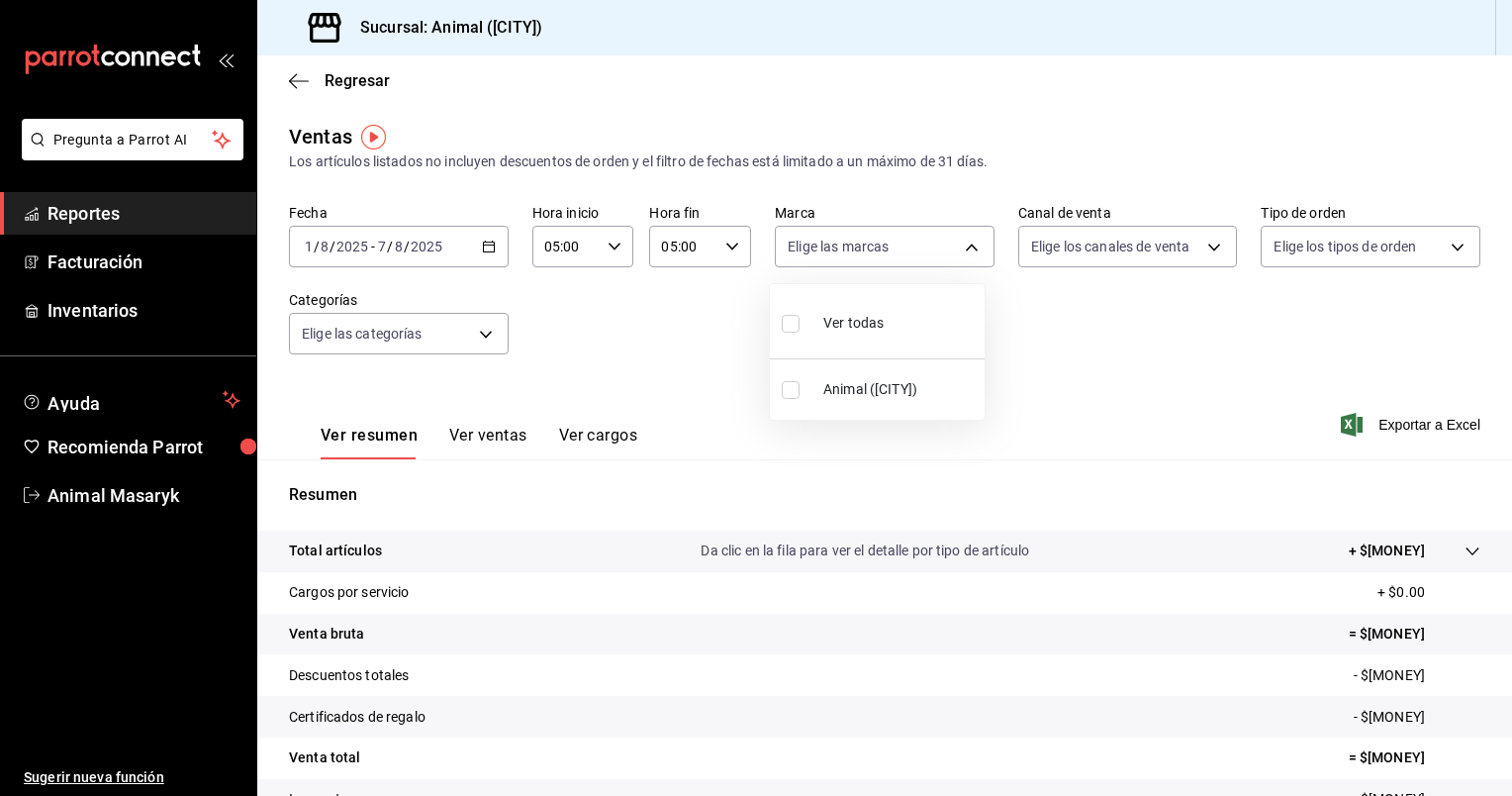 click on "Sucursal: Animal ([CITY]) Regresar Ventas Los artículos listados no incluyen descuentos de orden y el filtro de fechas está limitado a un máximo de 31 días. Fecha [DATE] [DATE] - [DATE] Hora inicio [TIME] Hora inicio Hora fin [TIME] Hora fin Marca Elige las marcas Canal de venta Elige los canales de venta Tipo de orden Elige los tipos de orden Categorías Elige las categorías Ver resumen Ver ventas Ver cargos Exportar a Excel Resumen Total artículos Da clic en la fila para ver el detalle por tipo de artículo + $[MONEY] Cargos por servicio + $[MONEY] Venta bruta = $[MONEY] Descuentos totales - $[MONEY] Certificados de regalo - $[MONEY] Venta total = $[MONEY] Impuestos - $[MONEY] Venta neta = $[MONEY] Pregunta a Parrot AI Reportes   Facturación   Inventarios   Ayuda Recomienda Parrot   Animal Masaryk   Sugerir nueva función" at bounding box center (756, 398) 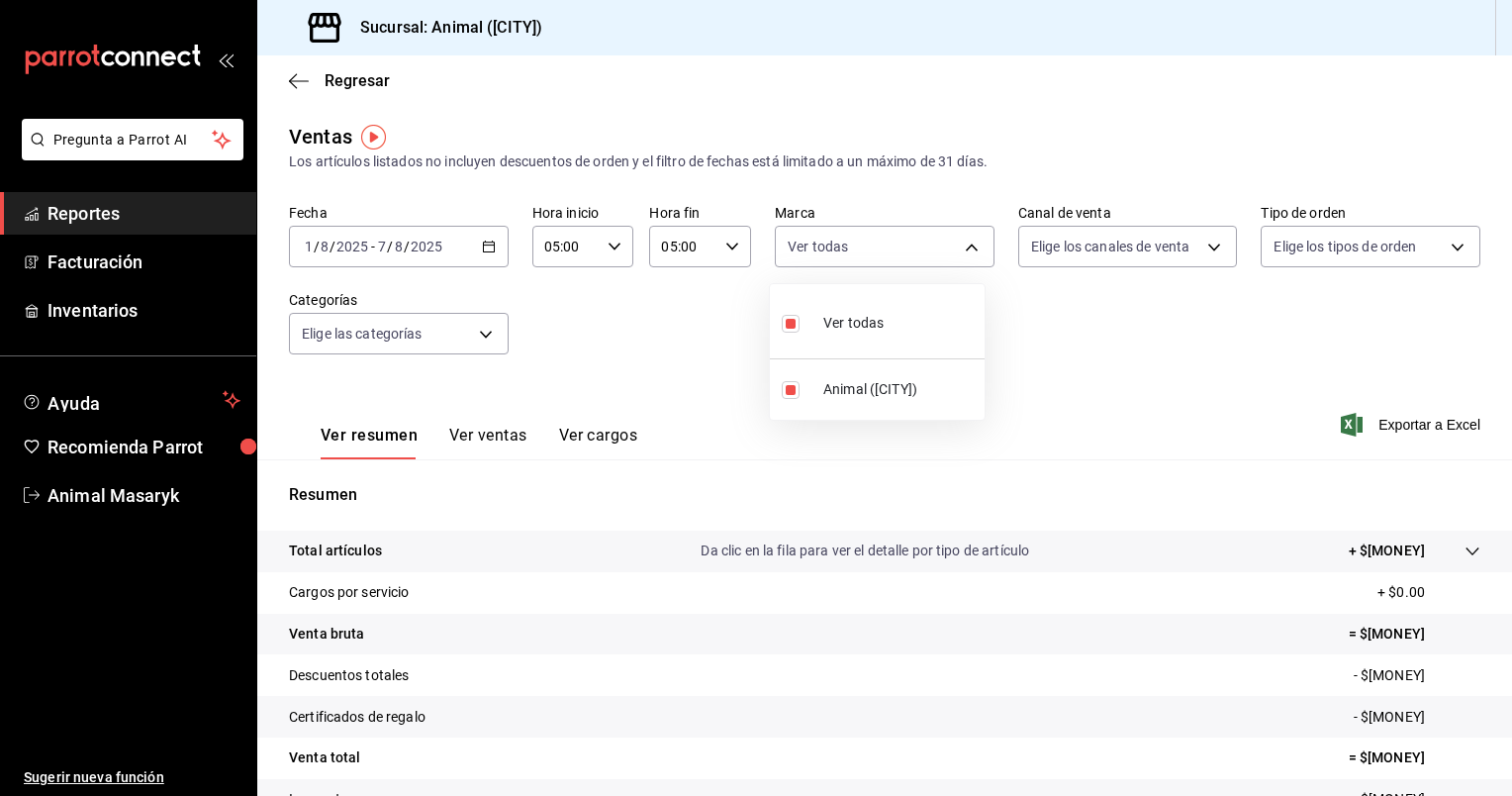 click at bounding box center (756, 398) 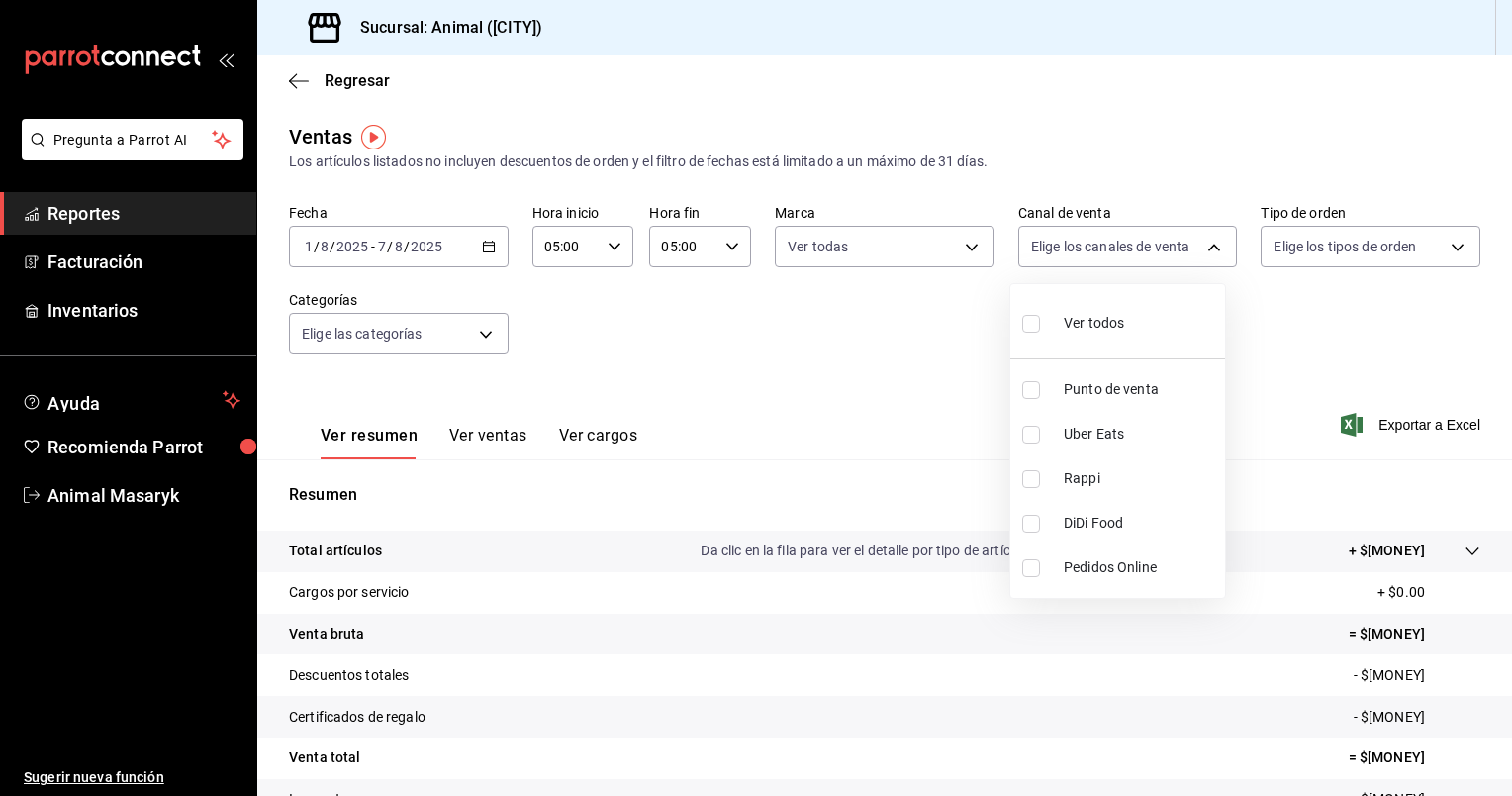 click on "Sucursal: Animal ([CITY]) Regresar Ventas Los artículos listados no incluyen descuentos de orden y el filtro de fechas está limitado a un máximo de 31 días. Fecha [DATE] [DATE] - [DATE] Hora inicio [TIME] Hora inicio Hora fin [TIME] Hora fin Marca Ver todas [UUID] Canal de venta Elige los canales de venta Tipo de orden Elige los tipos de orden Categorías Elige las categorías Ver resumen Ver ventas Ver cargos Exportar a Excel Resumen Total artículos Da clic en la fila para ver el detalle por tipo de artículo + $[MONEY] Cargos por servicio + $[MONEY] Venta bruta = $[MONEY] Descuentos totales - $[MONEY] Certificados de regalo - $[MONEY] Venta total = $[MONEY] Impuestos - $[MONEY] Venta neta = $[MONEY] Pregunta a Parrot AI Reportes   Facturación   Inventarios   Ayuda Recomienda Parrot   Animal Masaryk" at bounding box center (756, 398) 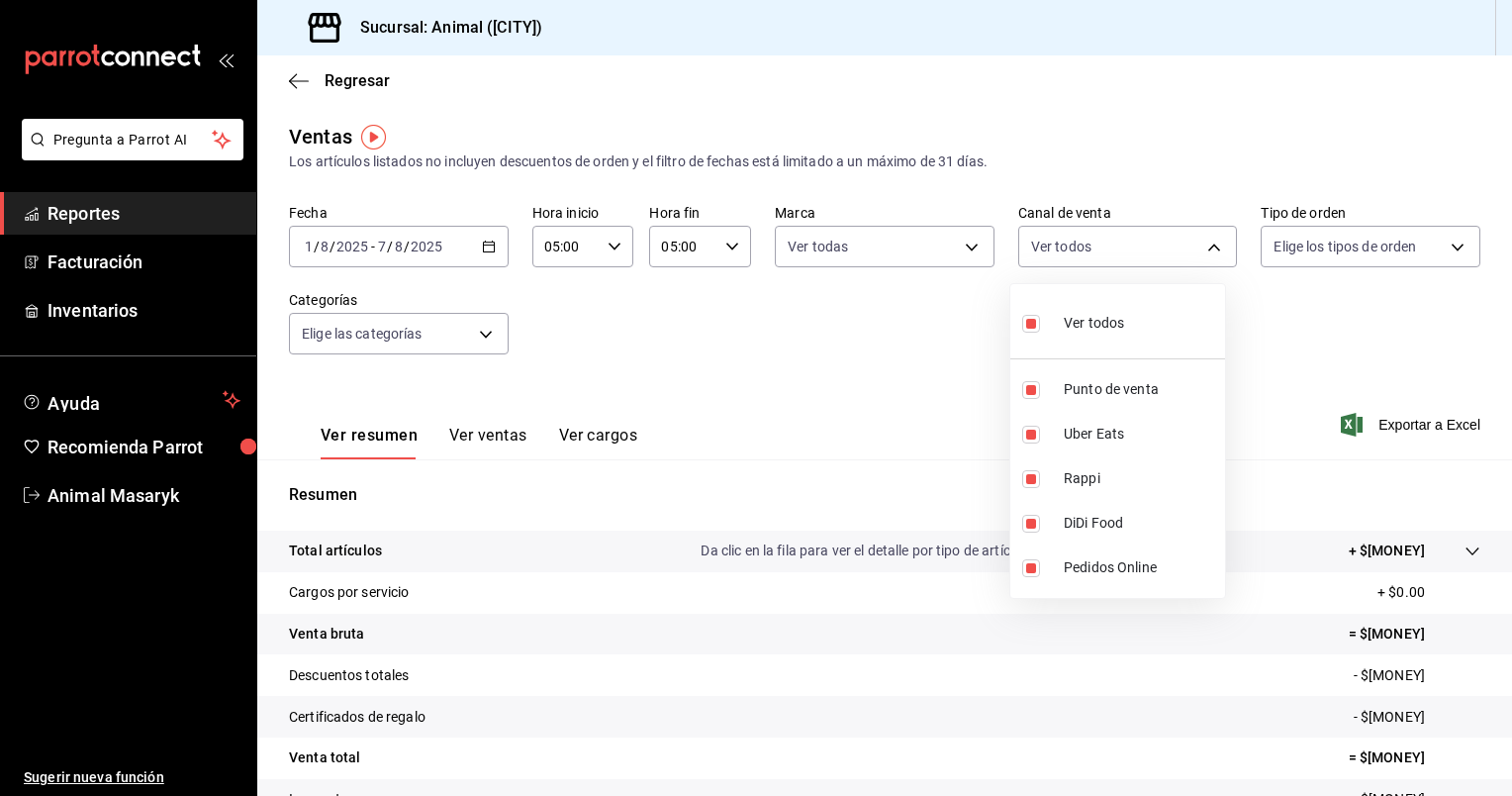 click at bounding box center [756, 398] 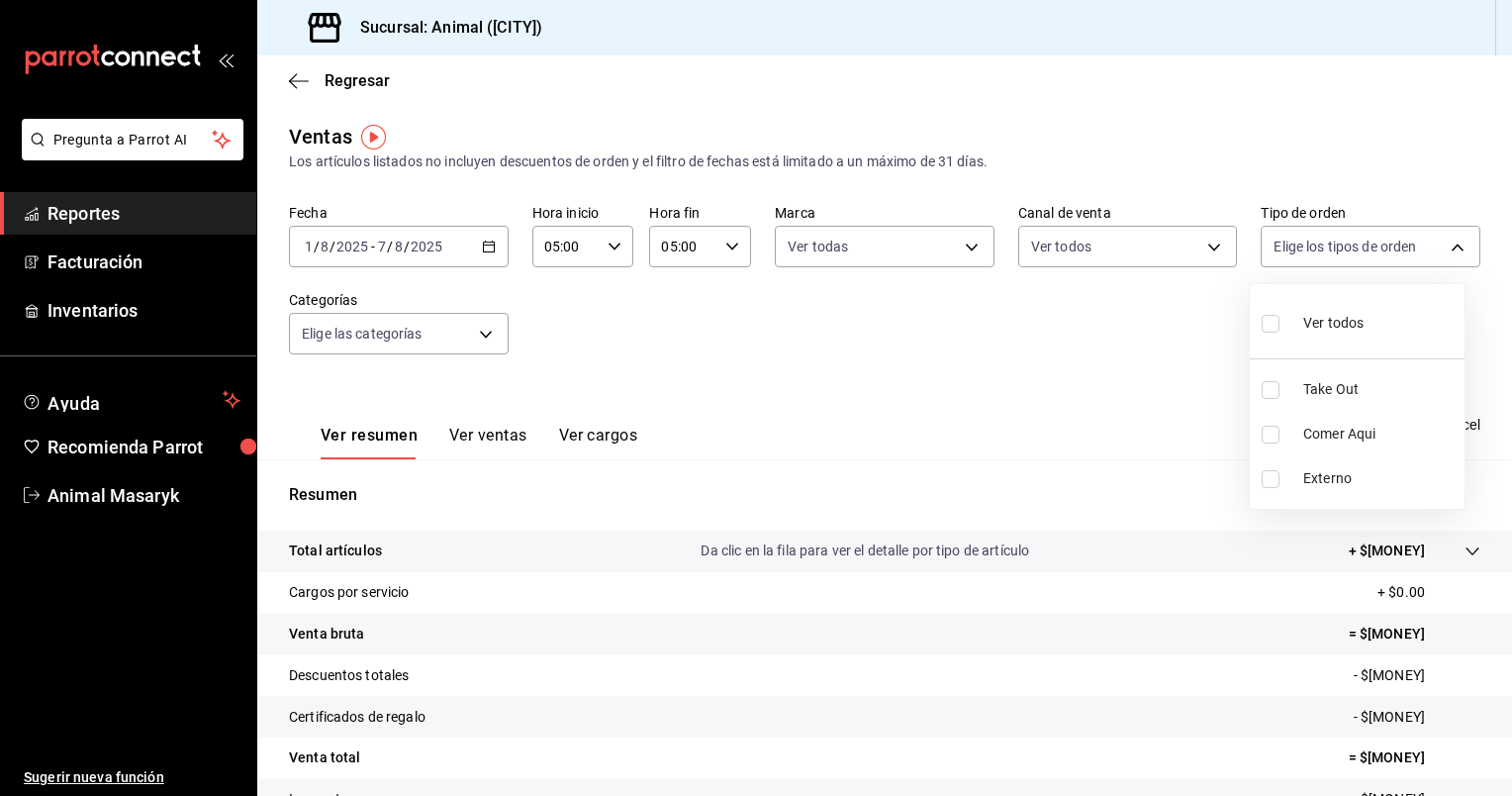click on "Sucursal: Animal ([CITY]) Regresar Ventas Los artículos listados no incluyen descuentos de orden y el filtro de fechas está limitado a un máximo de 31 días. Fecha [DATE] [DATE] - [DATE] Hora inicio [TIME] Hora inicio Hora fin [TIME] Hora fin Marca Ver todas [UUID] Canal de venta Ver todos PARROT,UBER_EATS,RAPPI,DIDI_FOOD,ONLINE Tipo de orden Elige los tipos de orden Categorías Elige las categorías Ver resumen Ver ventas Ver cargos Exportar a Excel Resumen Total artículos Da clic en la fila para ver el detalle por tipo de artículo + $[MONEY] Cargos por servicio + $[MONEY] Venta bruta = $[MONEY] Descuentos totales - $[MONEY] Certificados de regalo - $[MONEY] Venta total = $[MONEY] Impuestos - $[MONEY] Venta neta = $[MONEY] Pregunta a Parrot AI Reportes   Facturación   Inventarios   Ayuda       Externo" at bounding box center [756, 398] 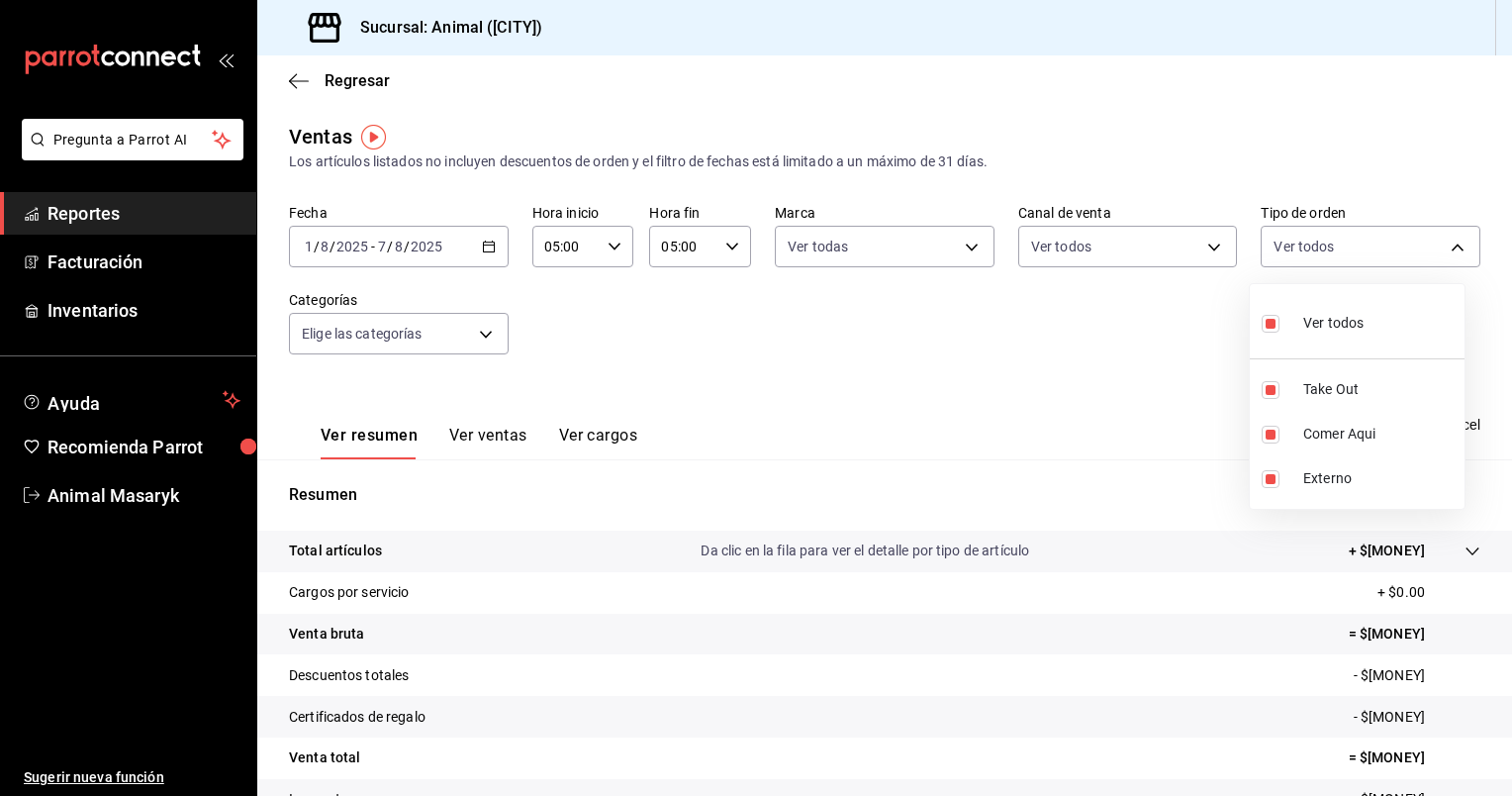 click at bounding box center [756, 398] 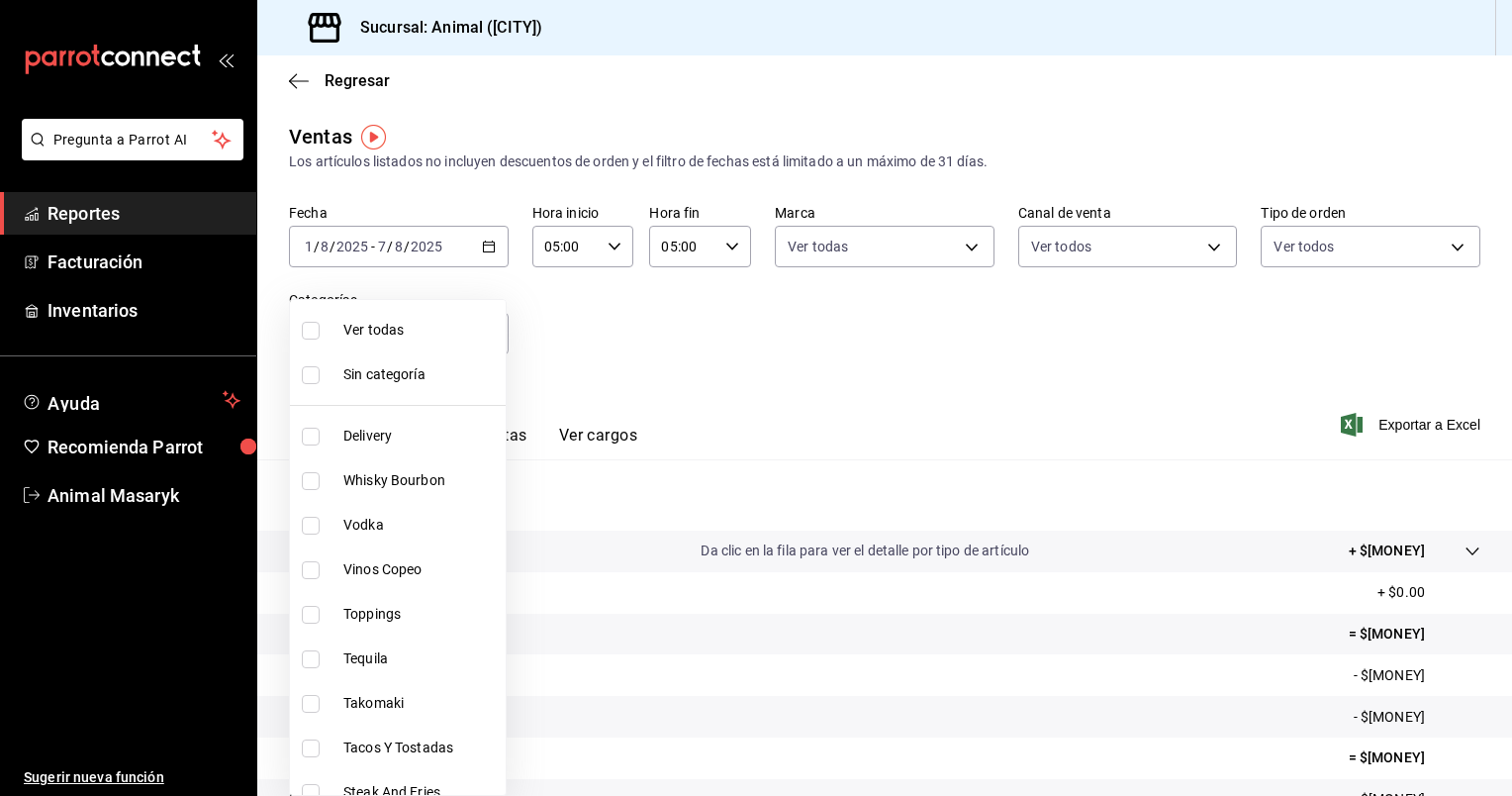 click on "Sucursal: Animal ([CITY]) Regresar Ventas Los artículos listados no incluyen descuentos de orden y el filtro de fechas está limitado a un máximo de 31 días. Fecha [DATE] [DATE] - [DATE] Hora inicio [TIME] Hora inicio Hora fin [TIME] Hora fin Marca Ver todas [UUID] Canal de venta Ver todos PARROT,UBER_EATS,RAPPI,DIDI_FOOD,ONLINE Tipo de orden [UUID],[UUID],EXTERNAL Categorías Elige las categorías Ver resumen Ver ventas Ver cargos Exportar a Excel Resumen Total artículos Da clic en la fila para ver el detalle por tipo de artículo + $[MONEY] Cargos por servicio + $[MONEY] Venta bruta = $[MONEY] Descuentos totales - $[MONEY] Certificados de regalo - $[MONEY] Venta total = $[MONEY] Impuestos - $[MONEY] Venta neta = $[MONEY] Reportes" at bounding box center (756, 398) 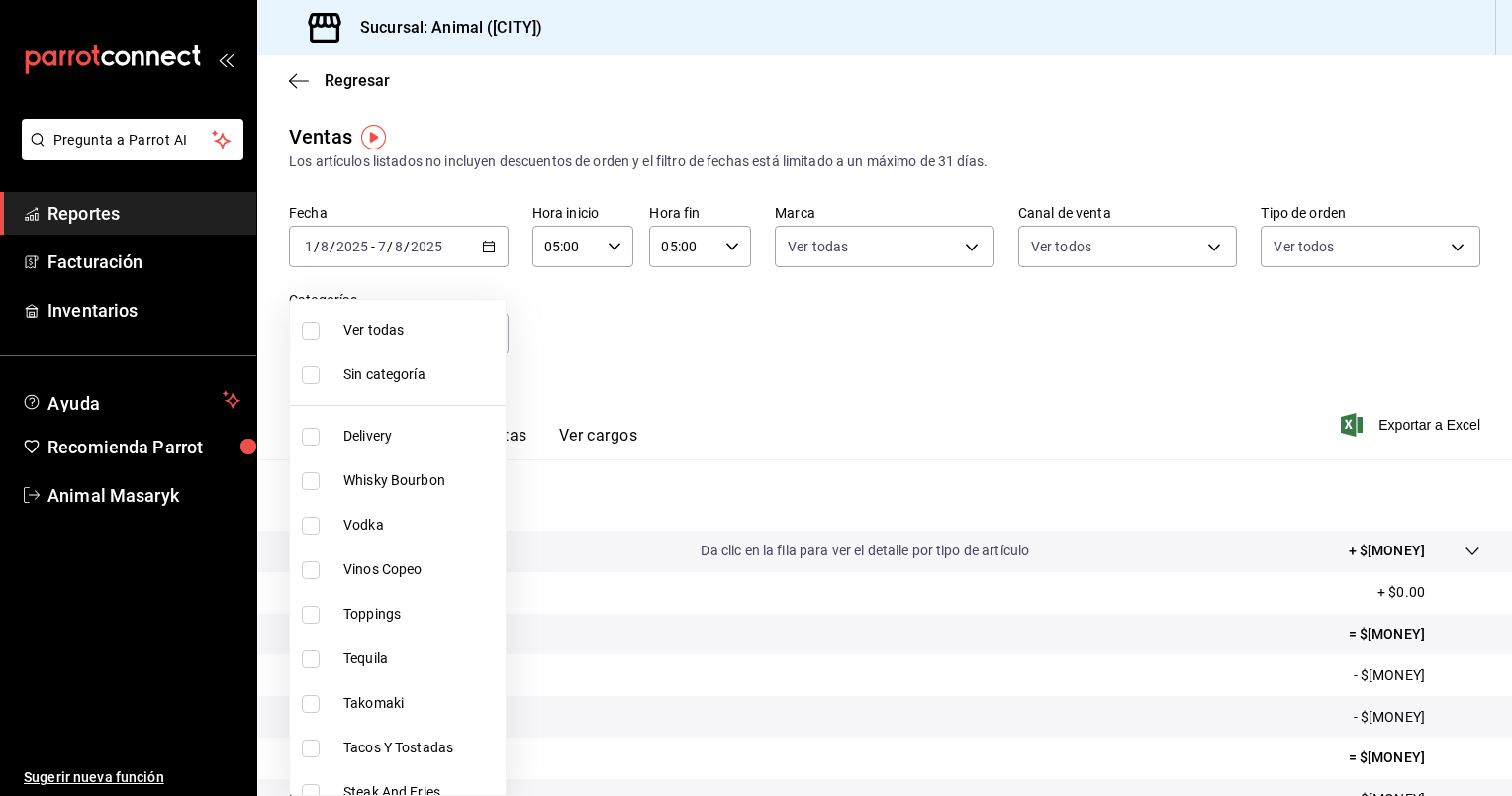 click on "Ver todas" at bounding box center (421, 330) 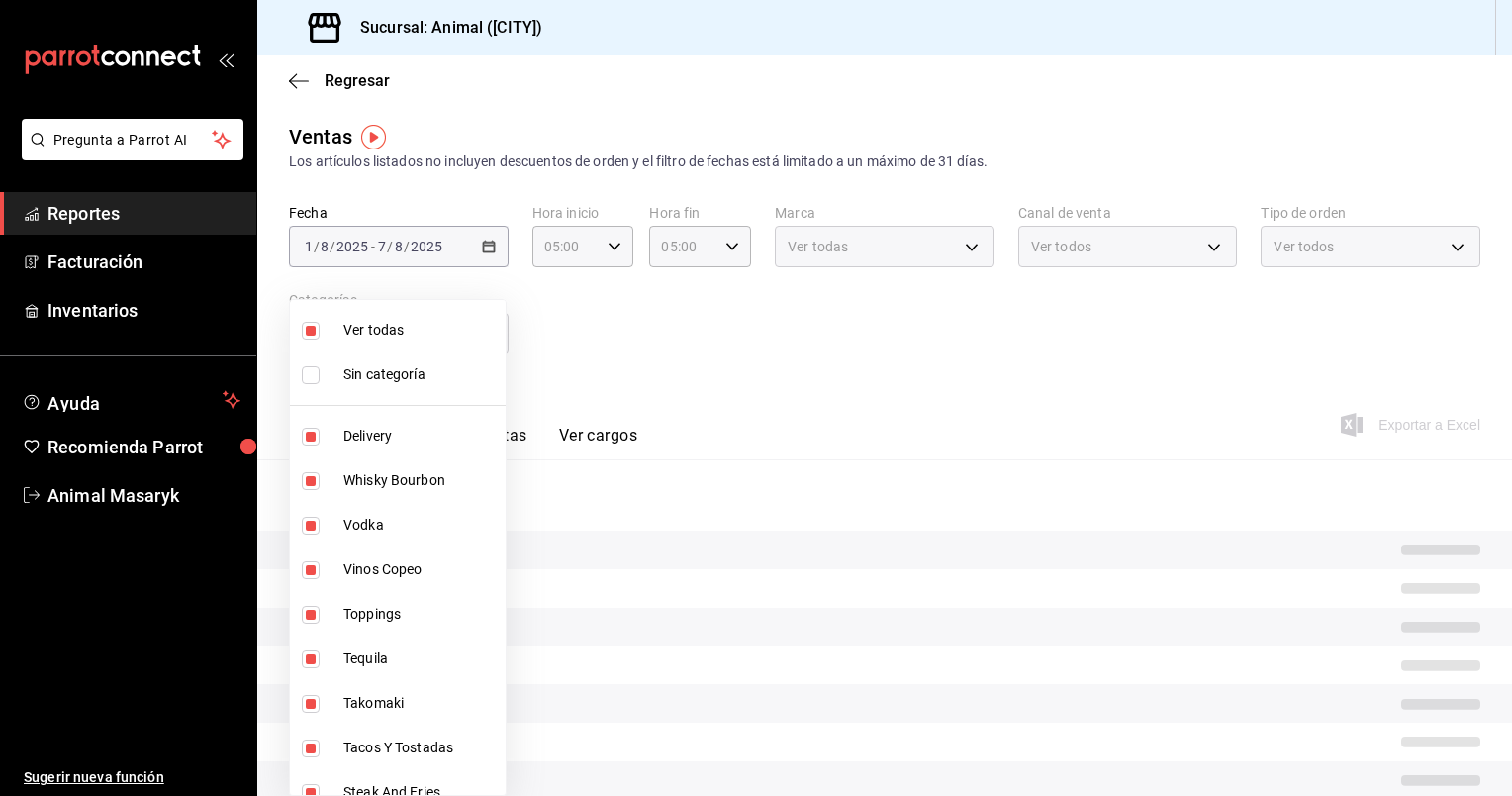 click at bounding box center [756, 398] 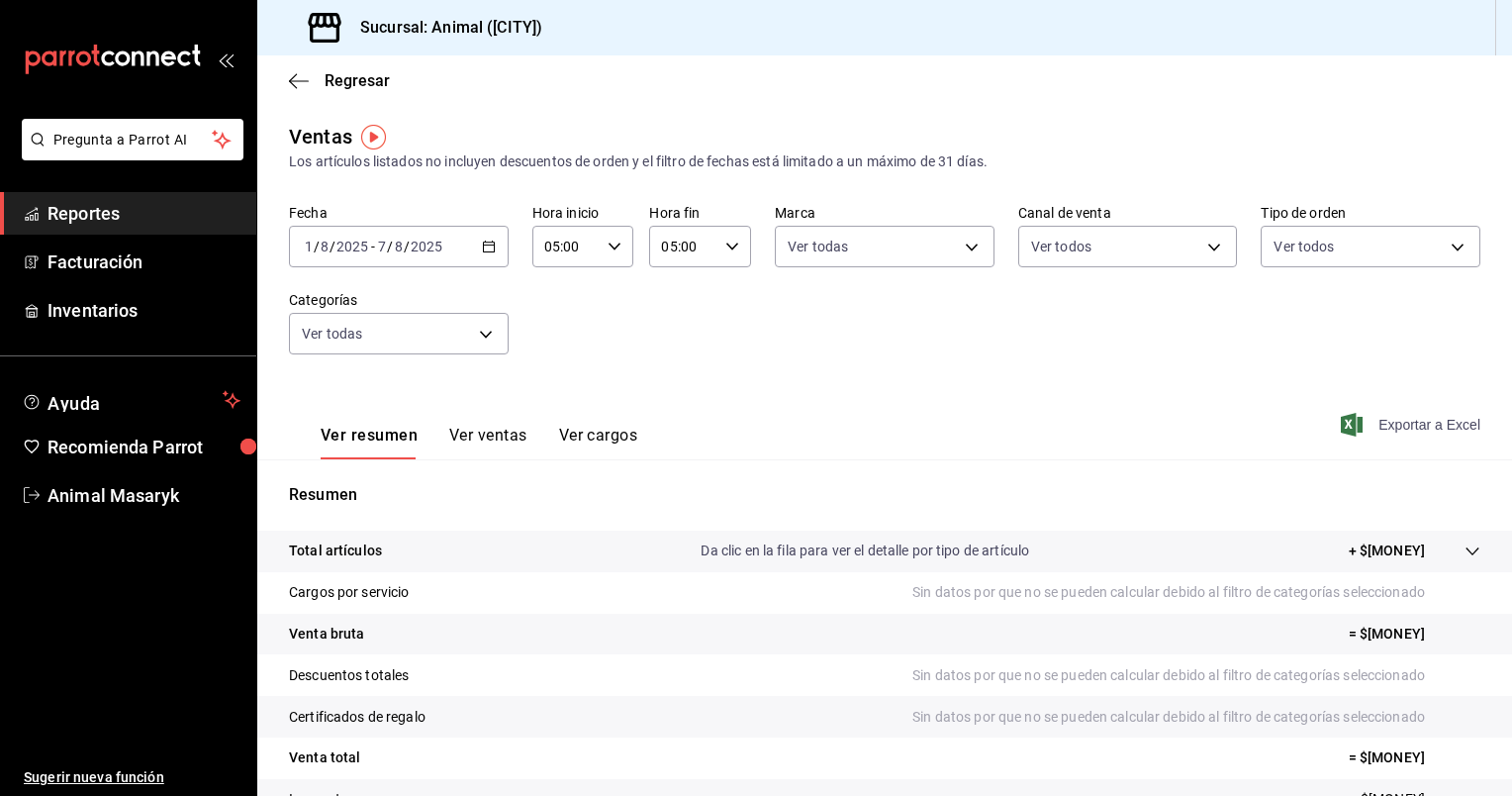 click on "Exportar a Excel" at bounding box center [1412, 425] 